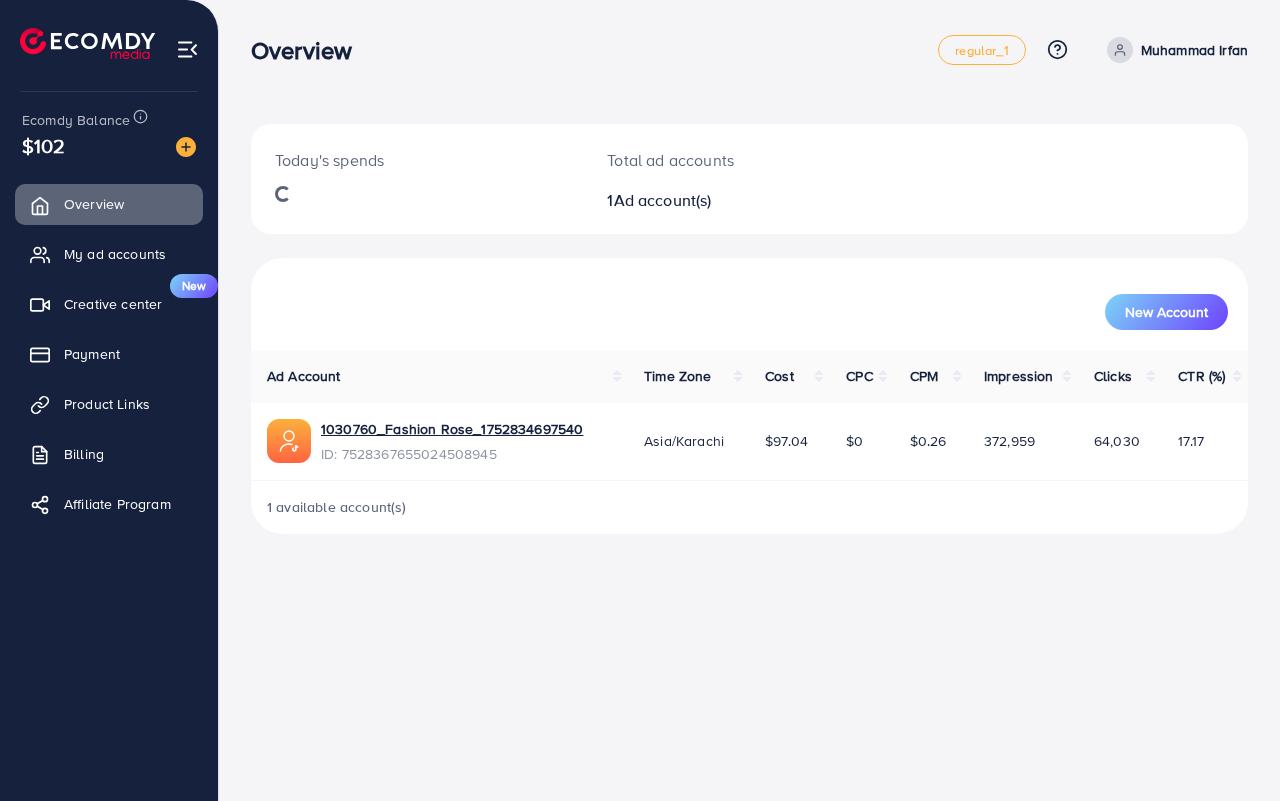 scroll, scrollTop: 0, scrollLeft: 0, axis: both 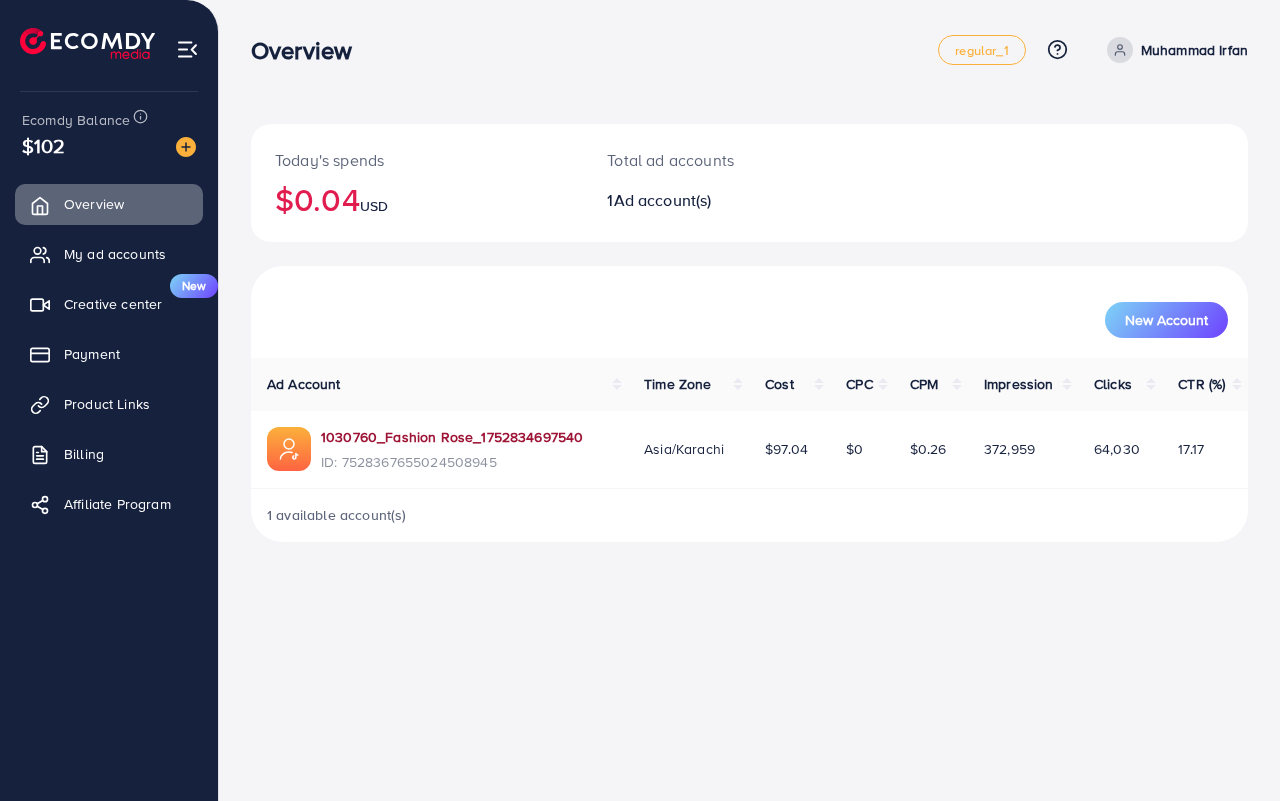 click on "1030760_Fashion Rose_1752834697540" at bounding box center (452, 437) 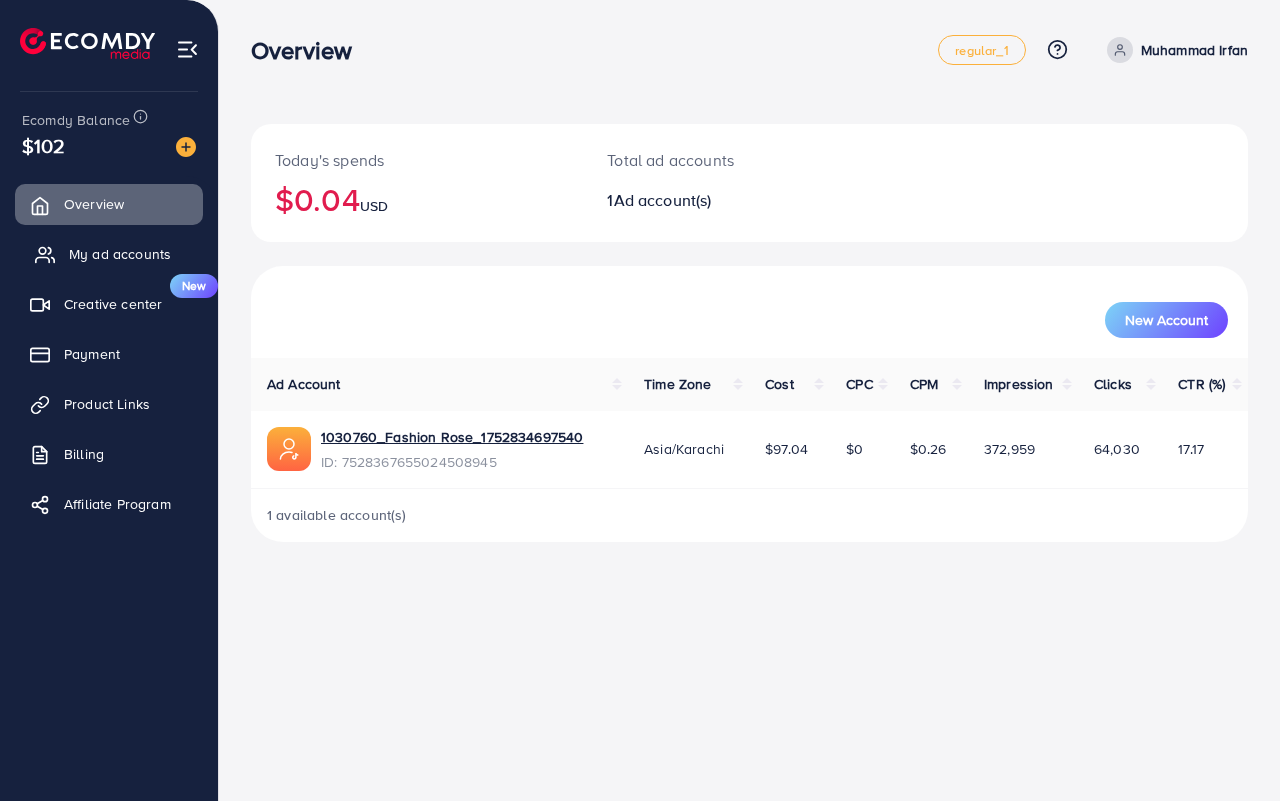 click on "My ad accounts" at bounding box center (109, 254) 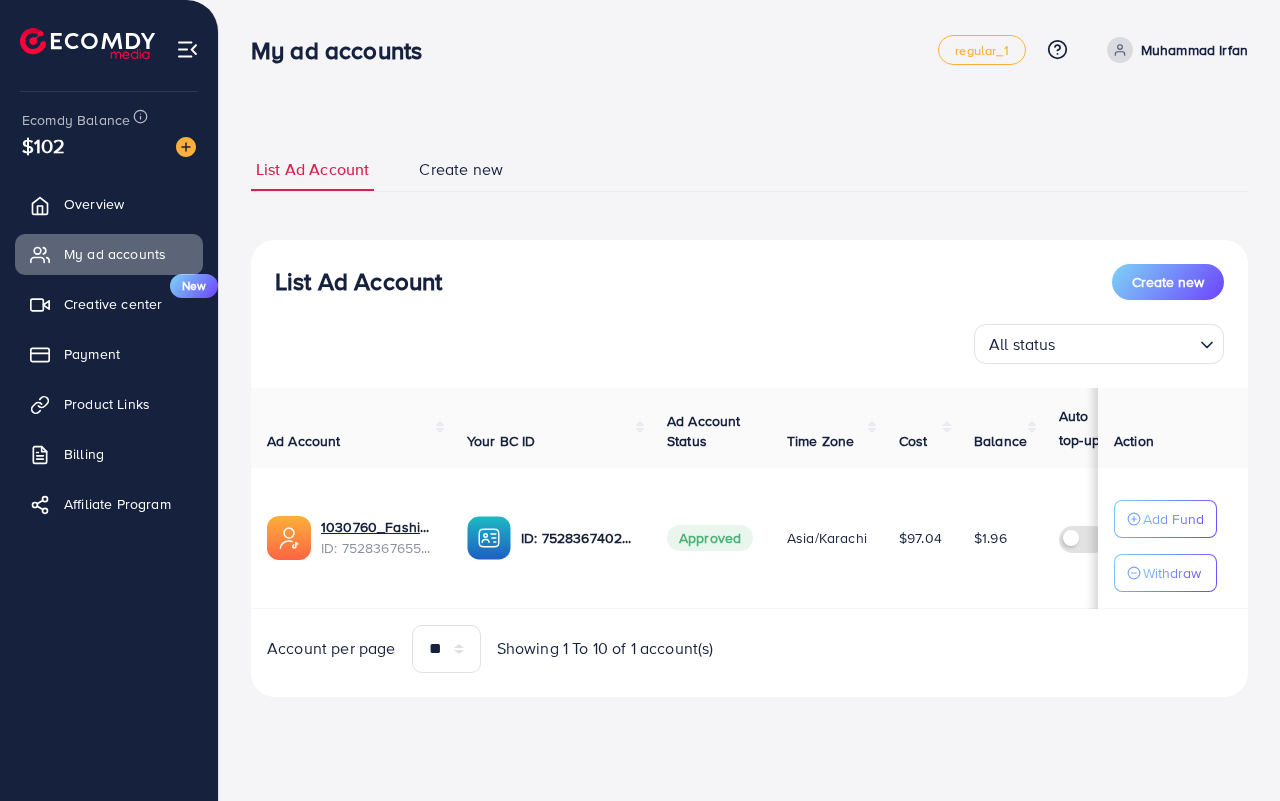 scroll, scrollTop: 0, scrollLeft: 0, axis: both 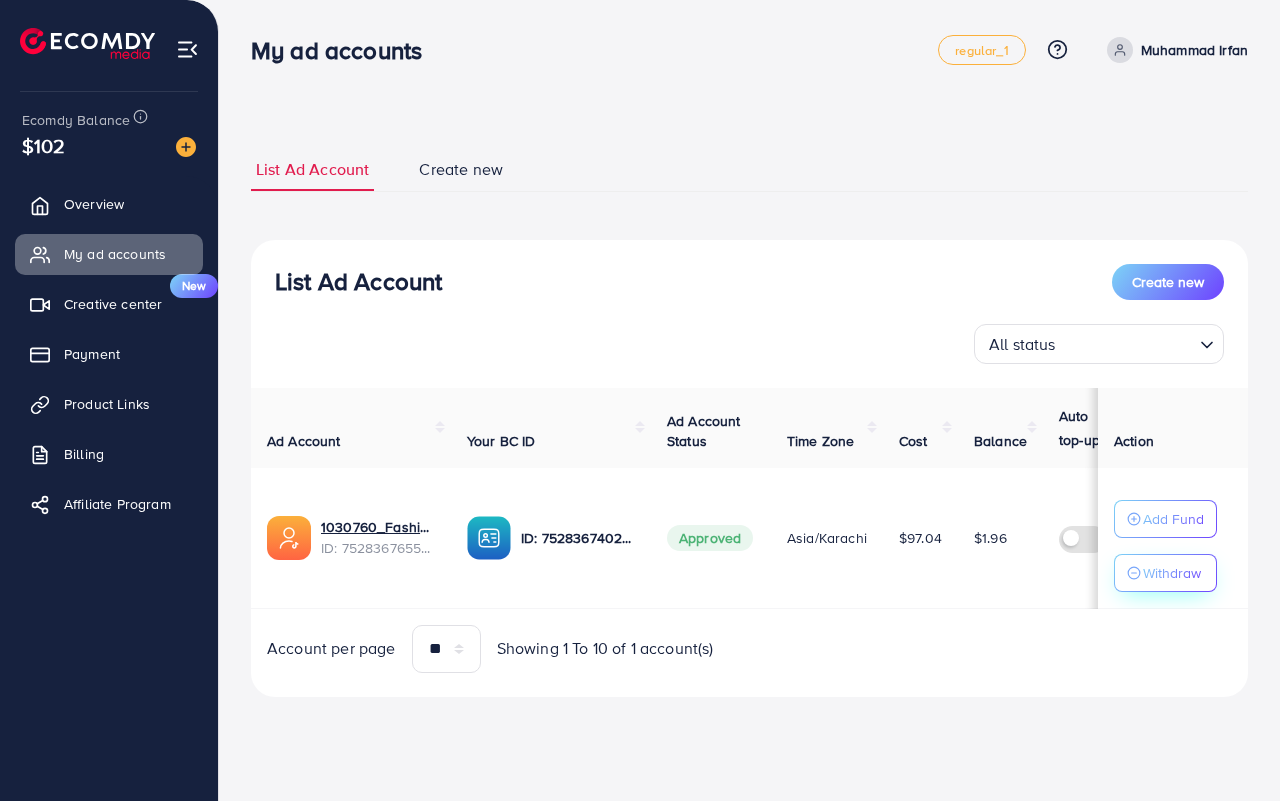 click on "Withdraw" at bounding box center [1172, 573] 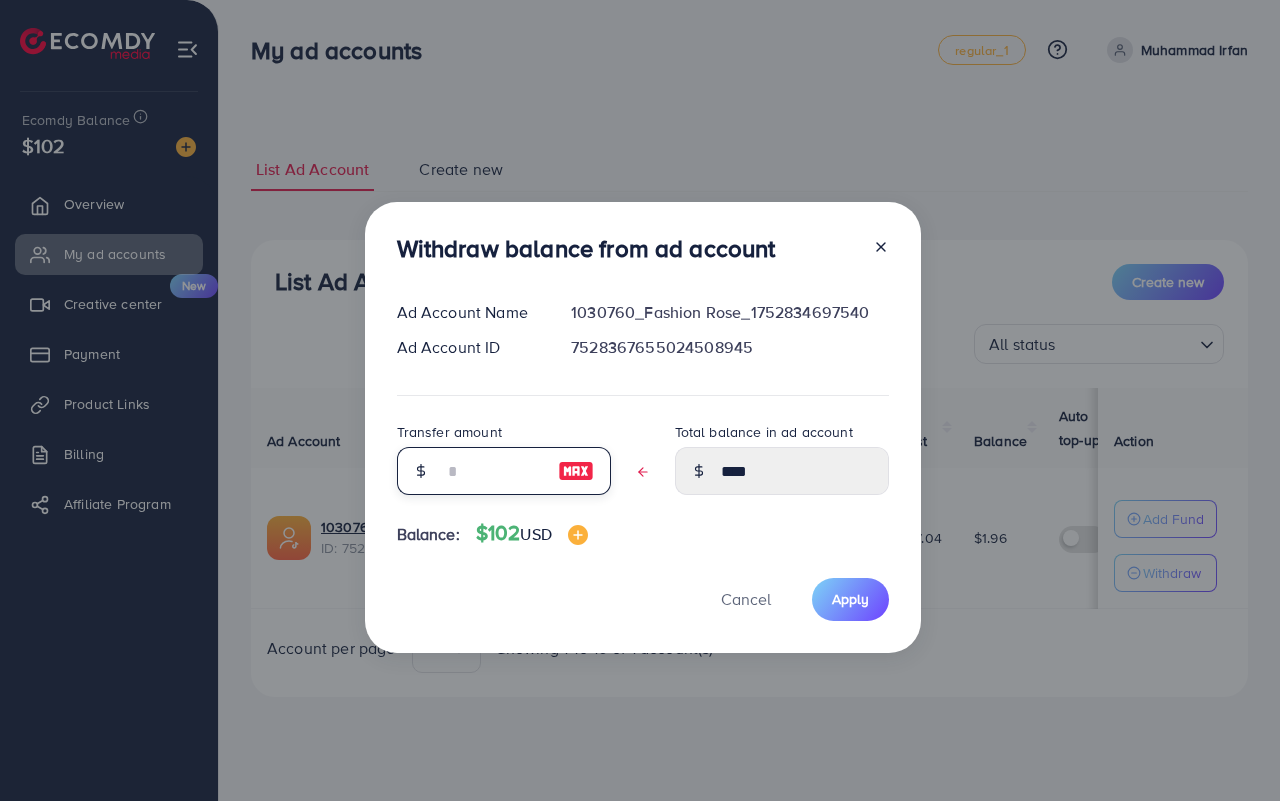 click at bounding box center [493, 471] 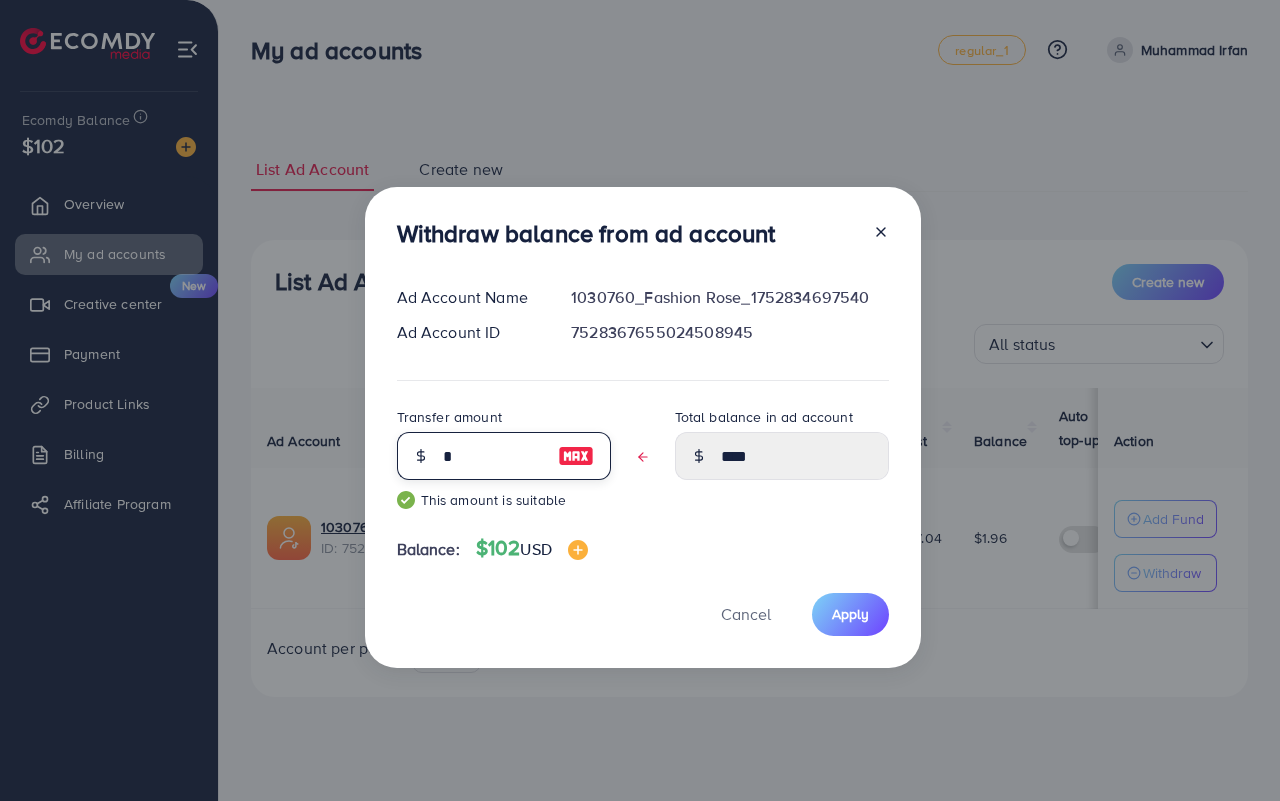 type on "****" 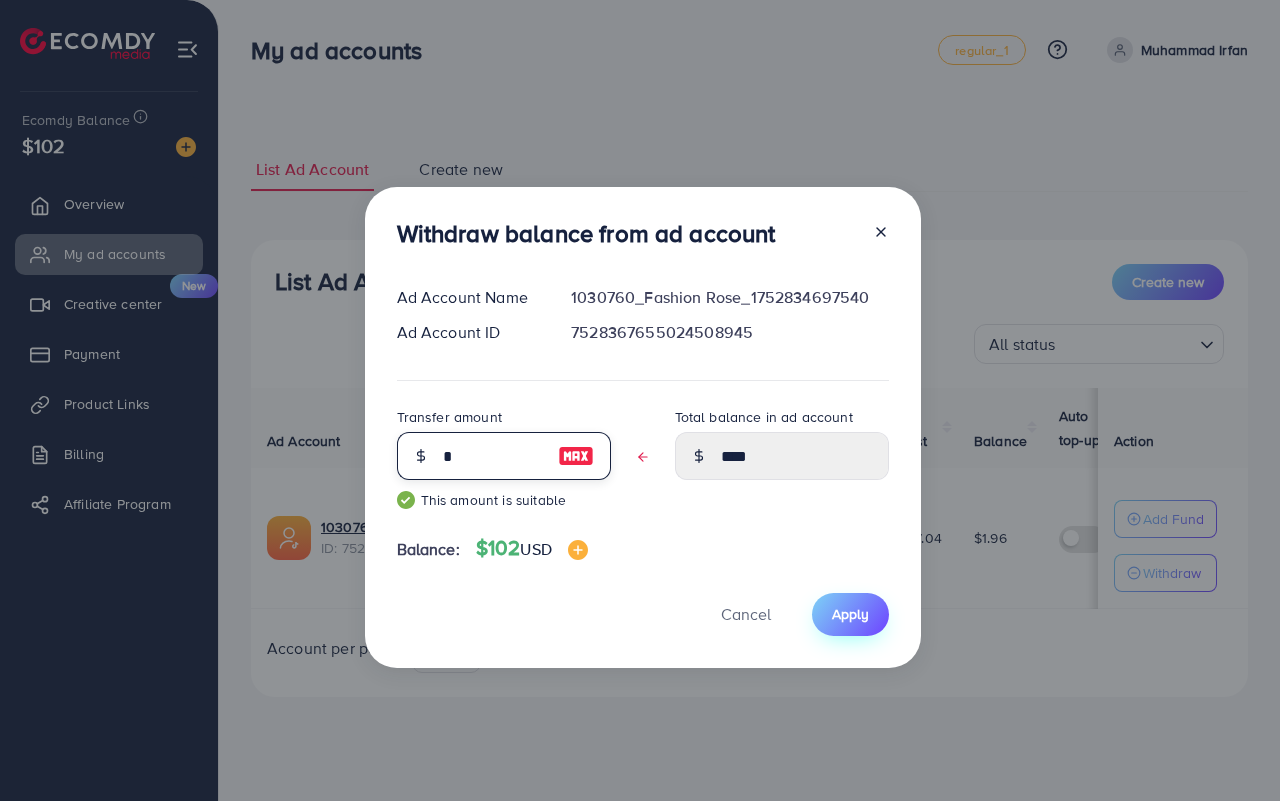 type on "*" 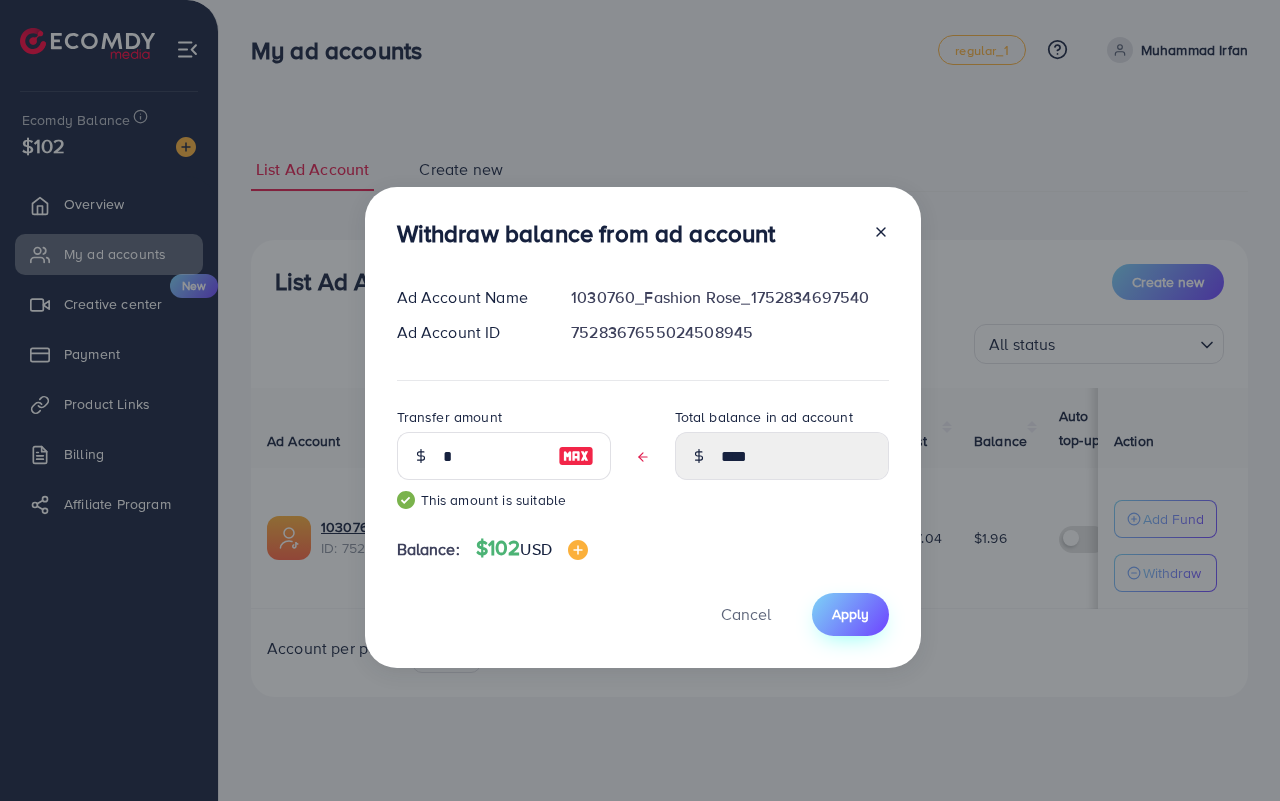 click on "Apply" at bounding box center (850, 614) 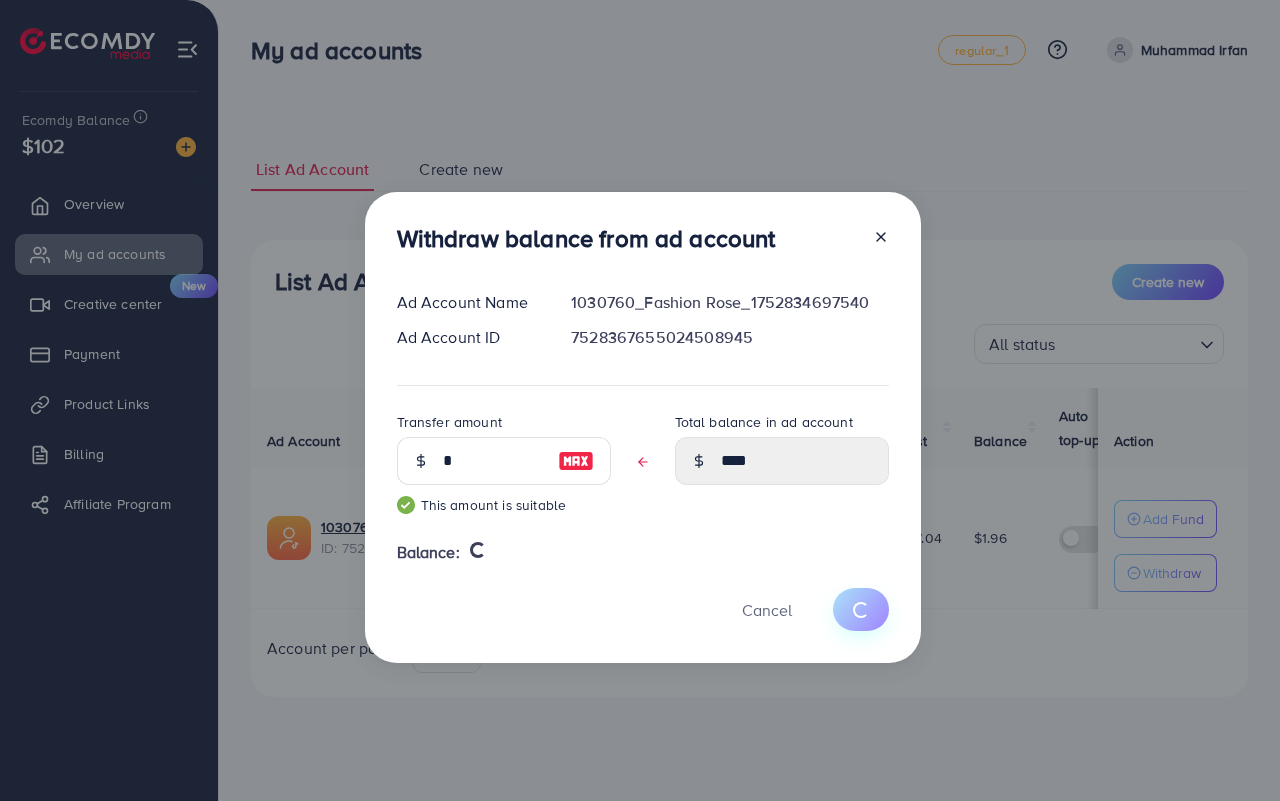 type 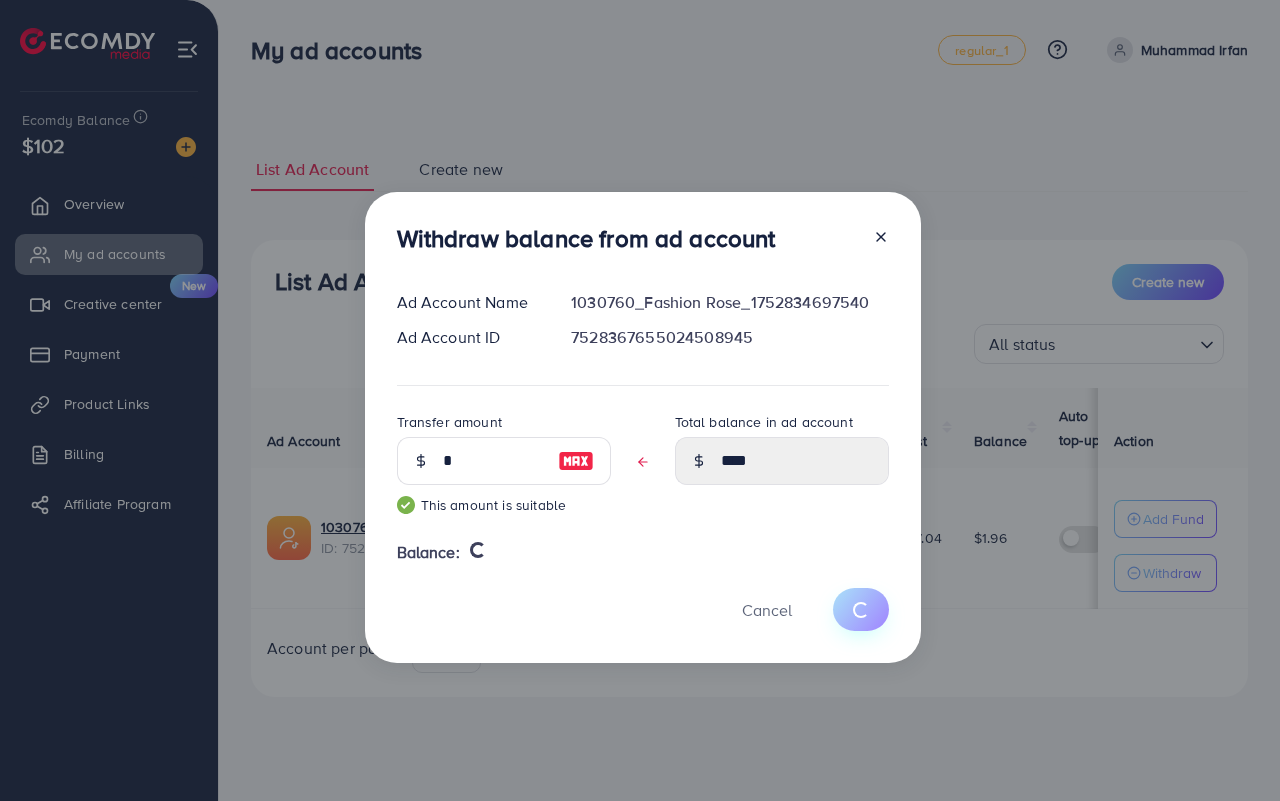 type on "****" 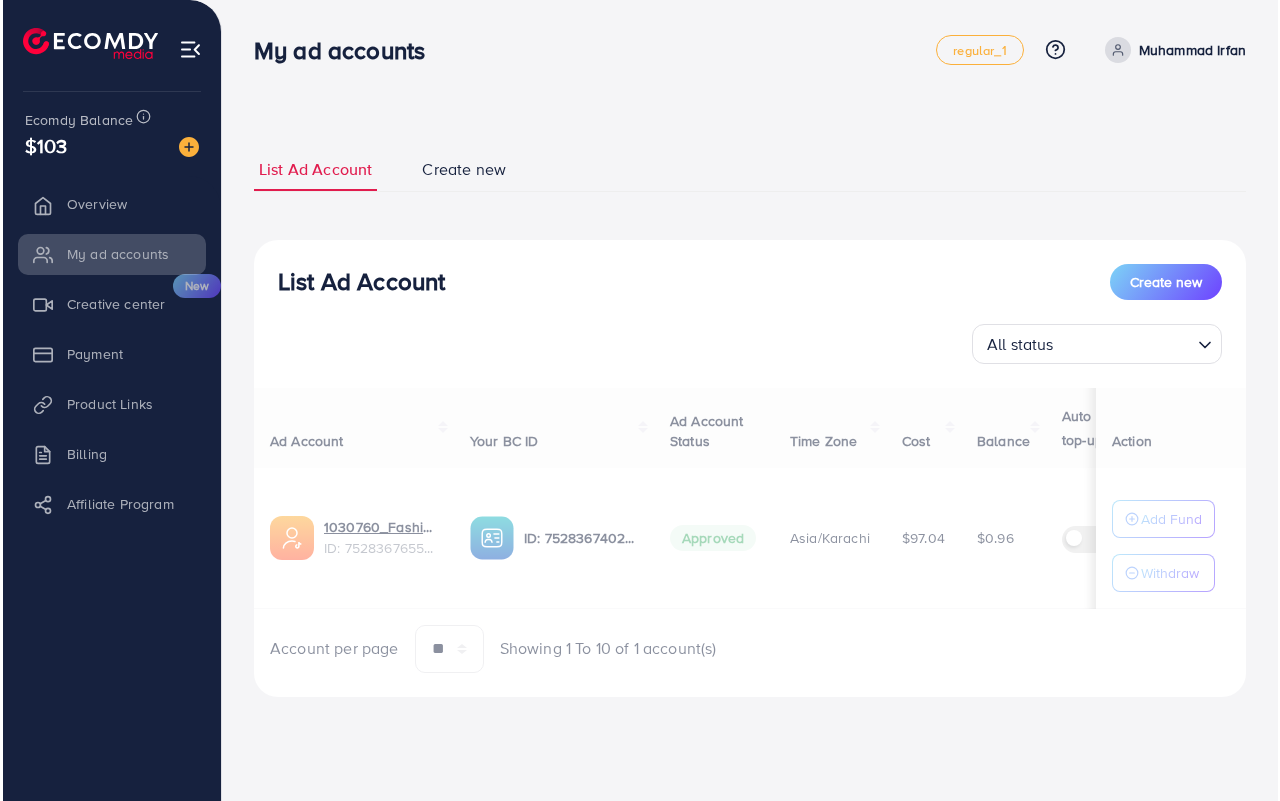scroll, scrollTop: 0, scrollLeft: 0, axis: both 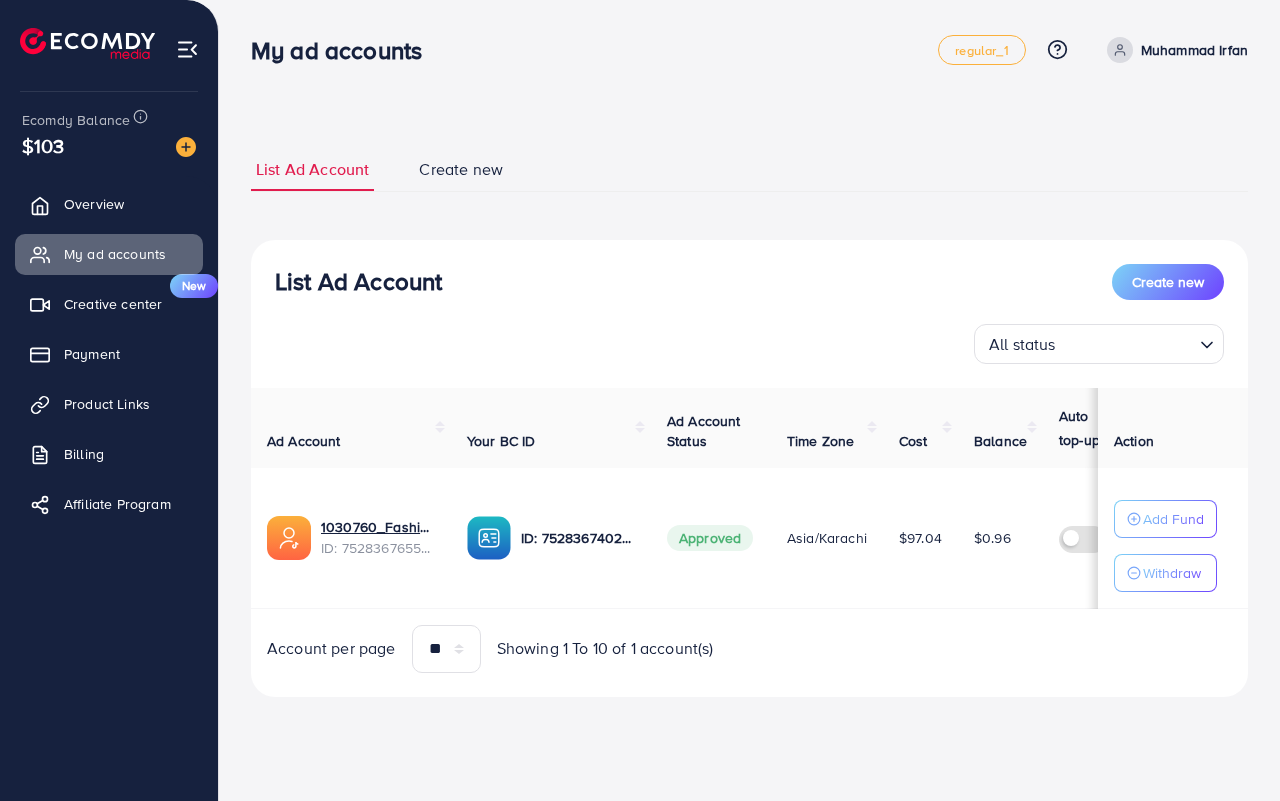 click on "List Ad Account Create new  List Ad Account   Create new
All status
Loading...                   Ad Account Your BC ID Ad Account Status Time Zone Cost Balance Auto top-up Threshold information Action            1030760_Fashion Rose_1752834697540  ID: 7528367655024508945 ID: 7528367402921476112  Approved   Asia/Karachi   $97.04   $0.96   $ ---   $ ---   Add Fund   Withdraw           Account per page  ** ** ** ***  Showing 1 To 10 of 1 account(s)   Step 1: TikTok For Business Account   Connect to TikTok for Business to access all of your business account in one place   user1099881354408   User ID: 7528360903427769361   By connecting your account, you agree to our   TikTok Business Product (Data) Terms   Step 2: TikTok For Business Center   Business Center is a powerful business management tool that lets organizations   fashionRose1   User ID: 7528367402921476112  You can only generate up to 3 BC  + Create New   Step 3: TikTok Ad Account   Create a TikTok Ad account  Currency" at bounding box center [749, 376] 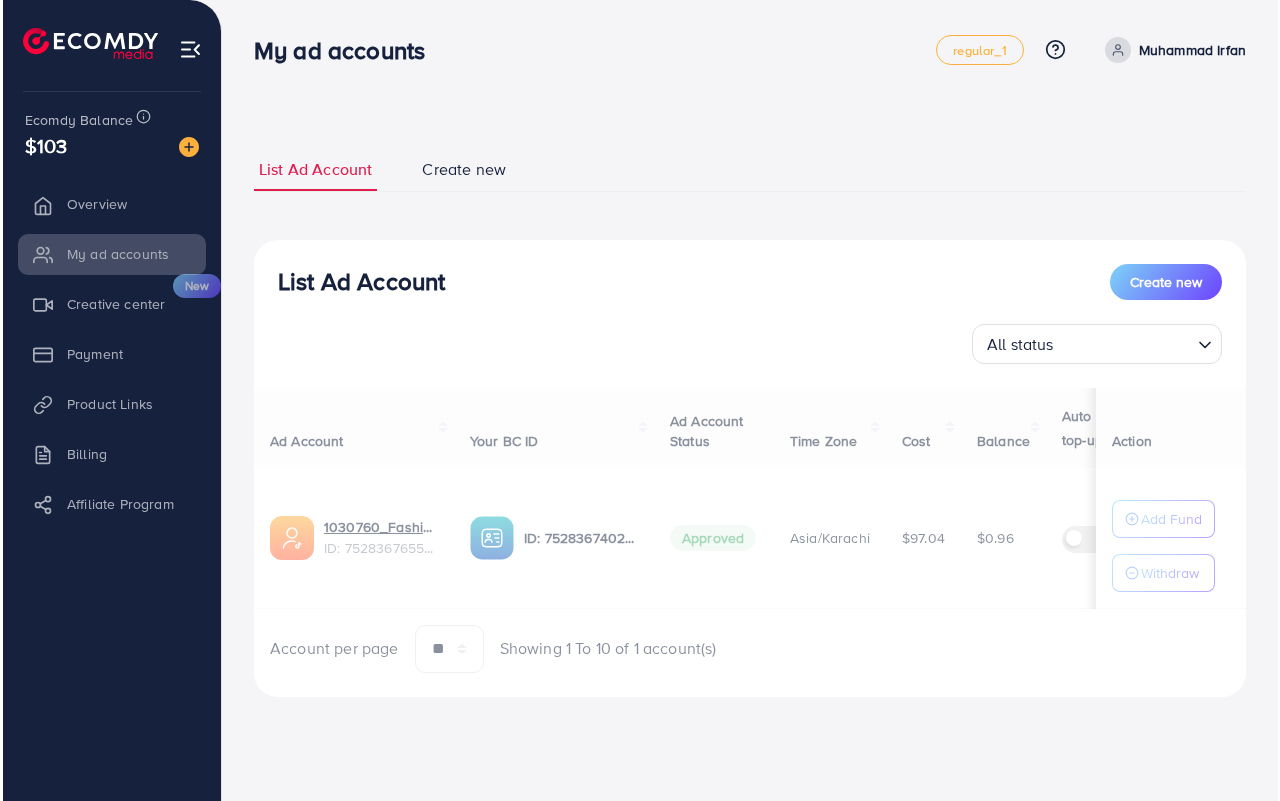scroll, scrollTop: 0, scrollLeft: 0, axis: both 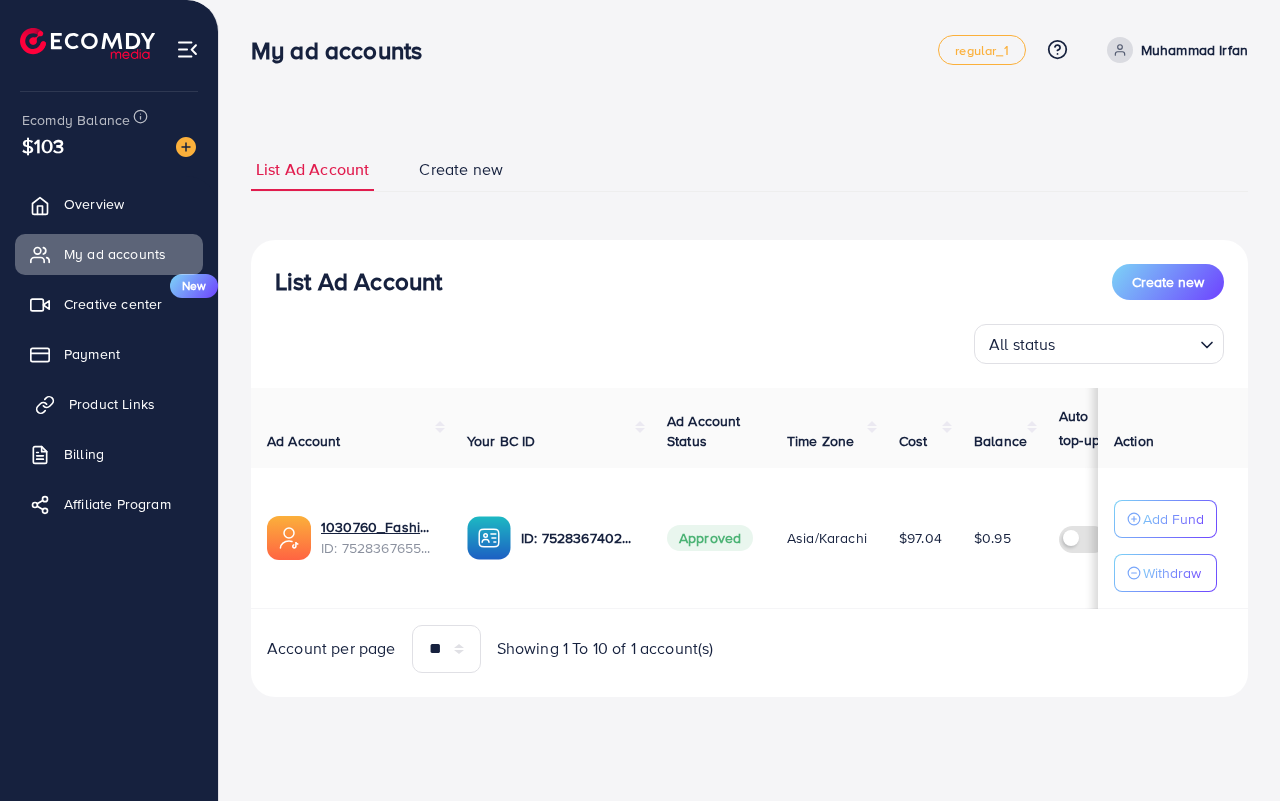 click on "Product Links" at bounding box center (112, 404) 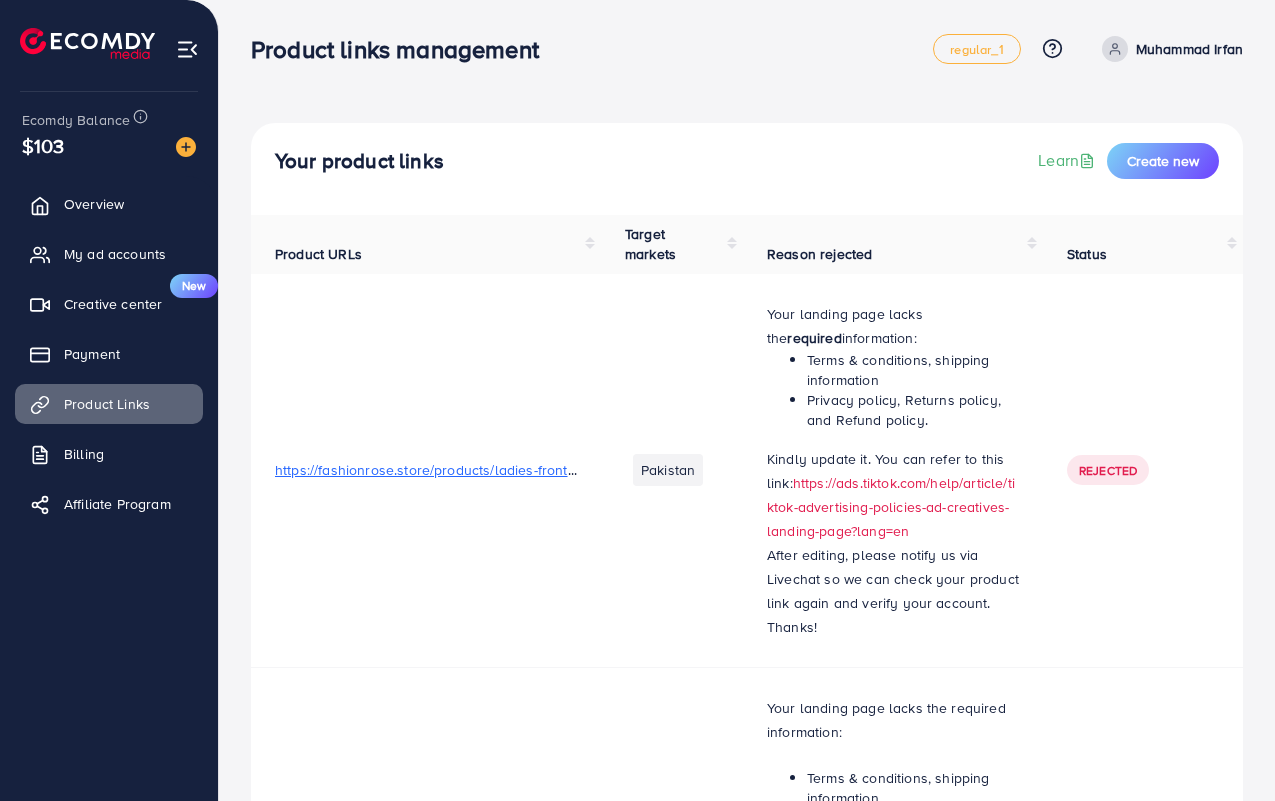 scroll, scrollTop: 0, scrollLeft: 0, axis: both 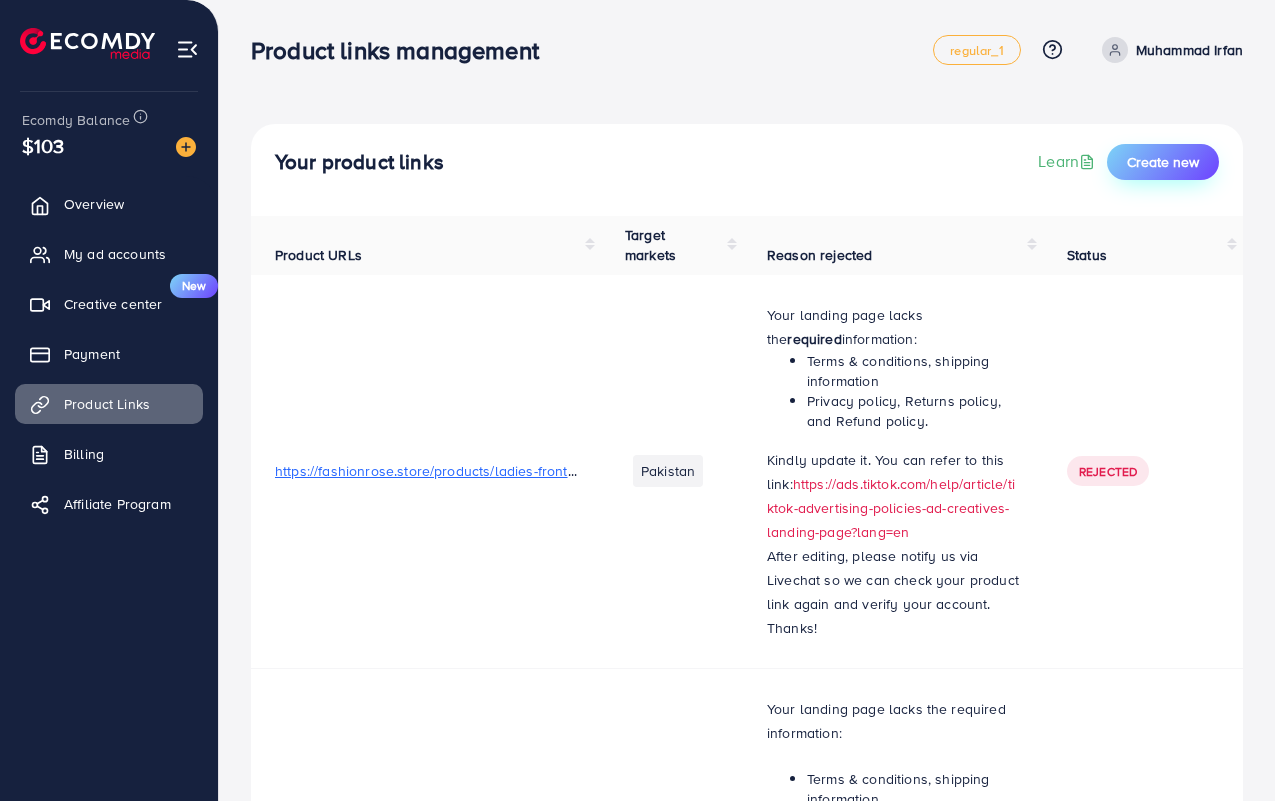 click on "Create new" at bounding box center [1163, 162] 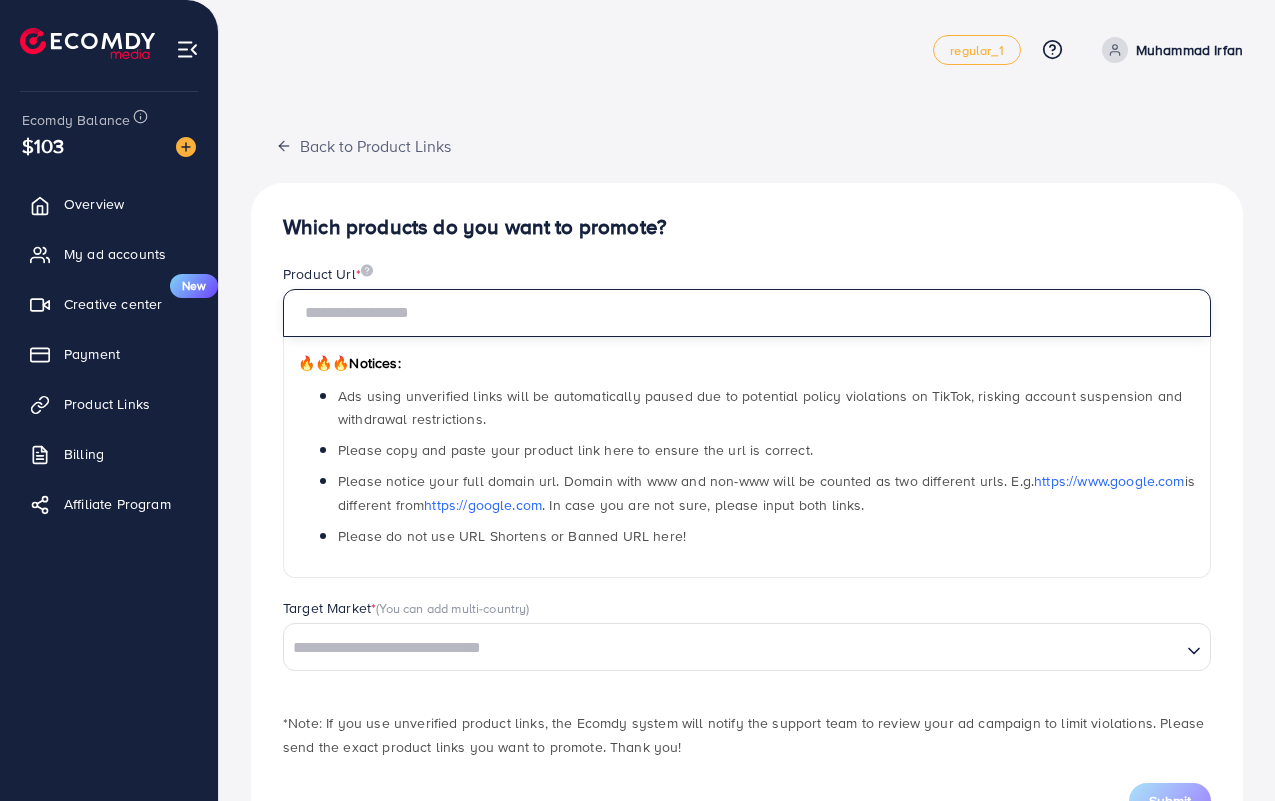 click at bounding box center [747, 313] 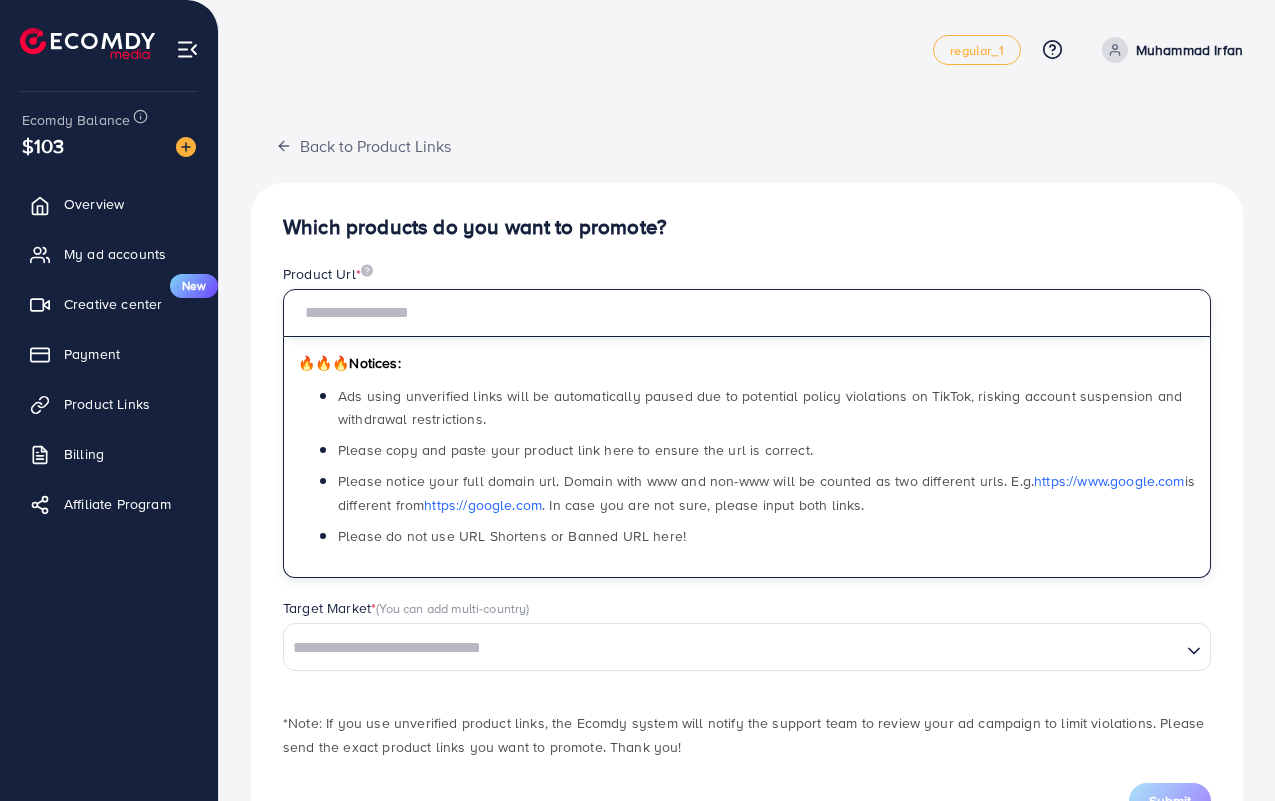 paste on "**********" 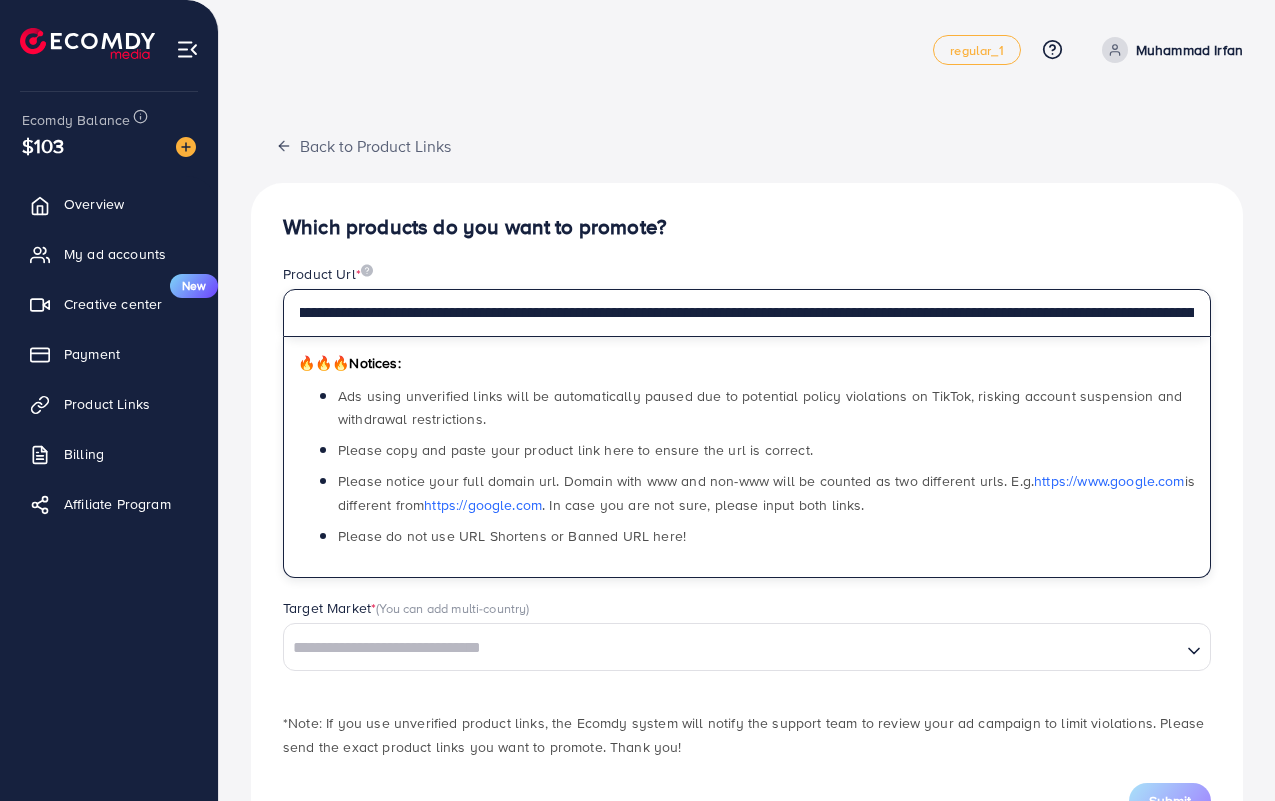 scroll, scrollTop: 0, scrollLeft: 0, axis: both 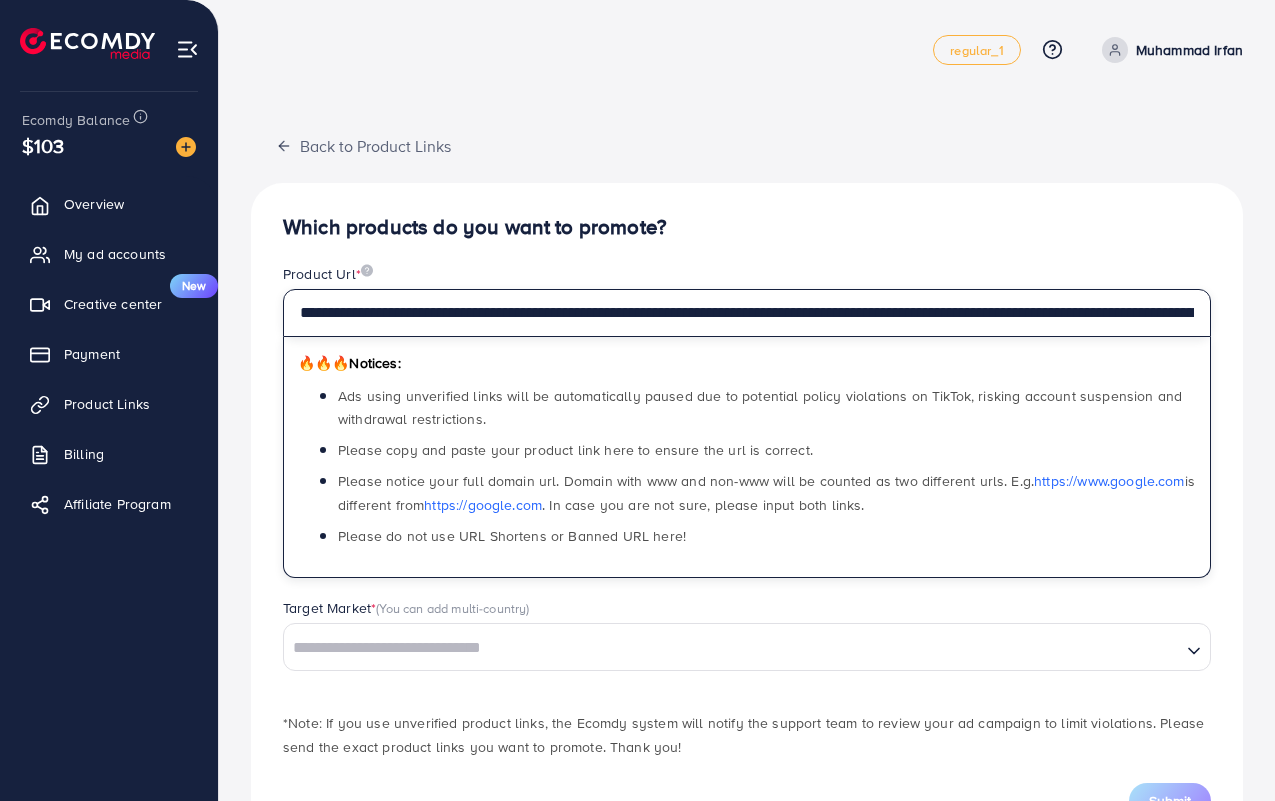 type on "**********" 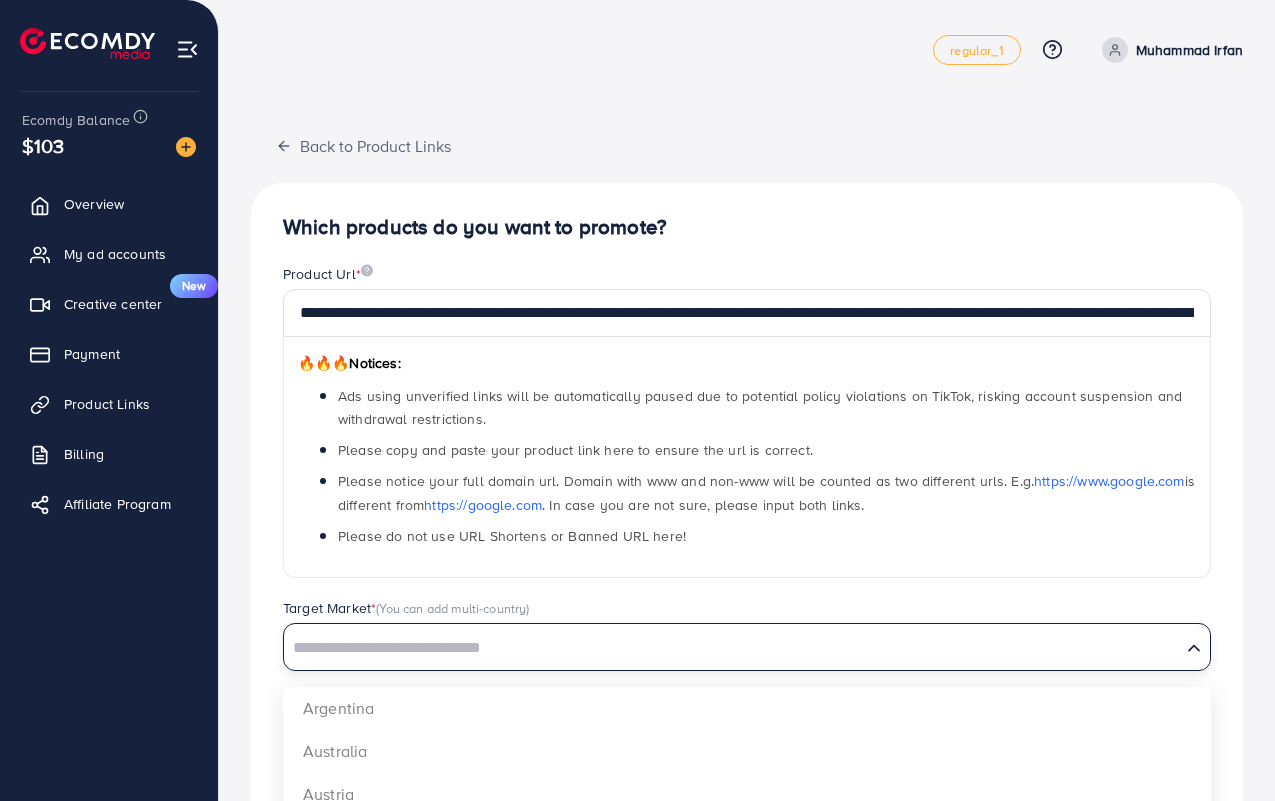 click at bounding box center [732, 648] 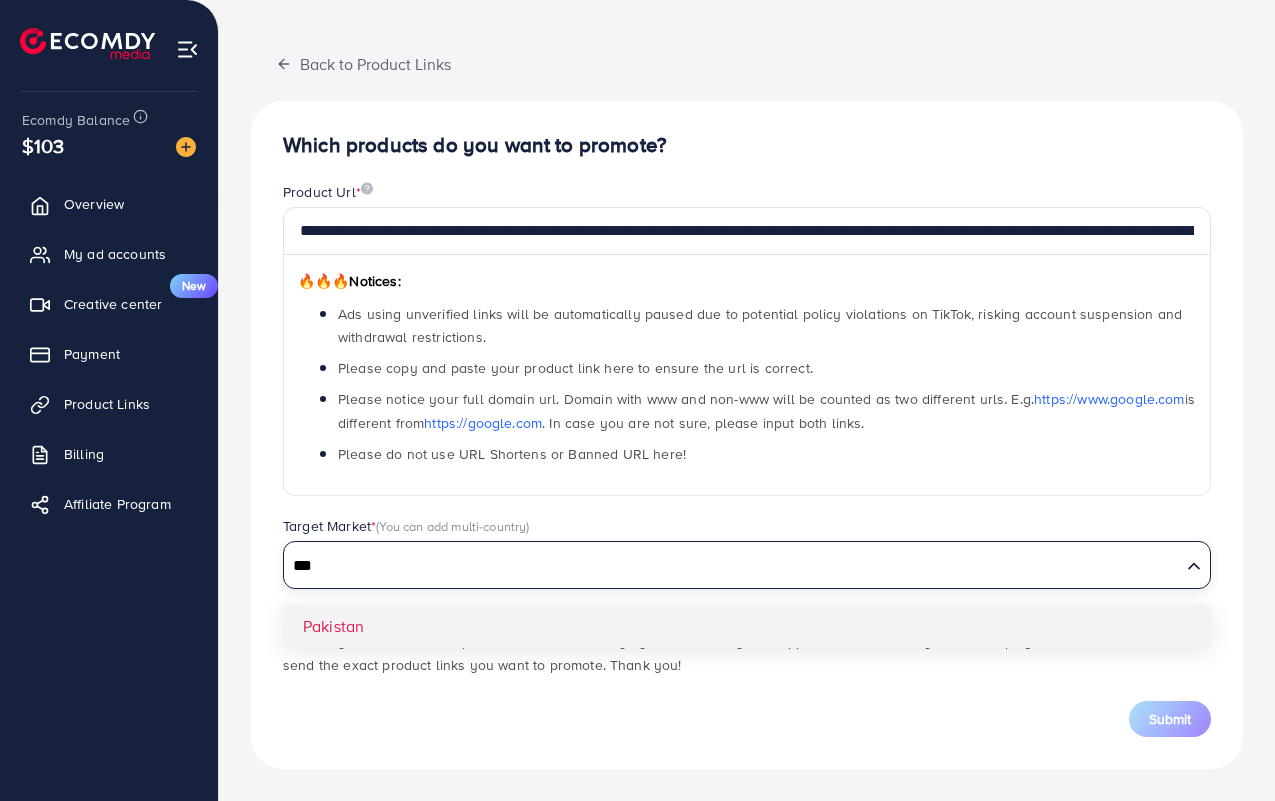 scroll, scrollTop: 83, scrollLeft: 0, axis: vertical 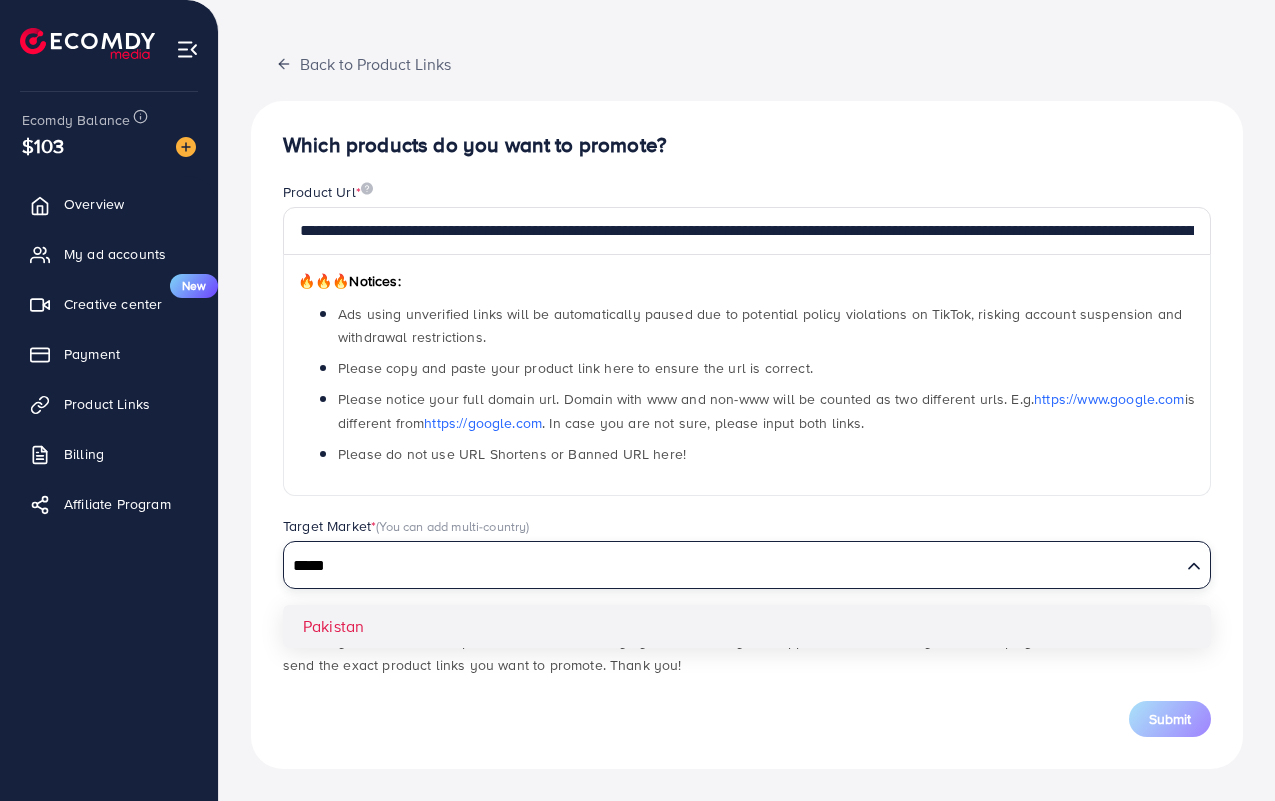 type on "*****" 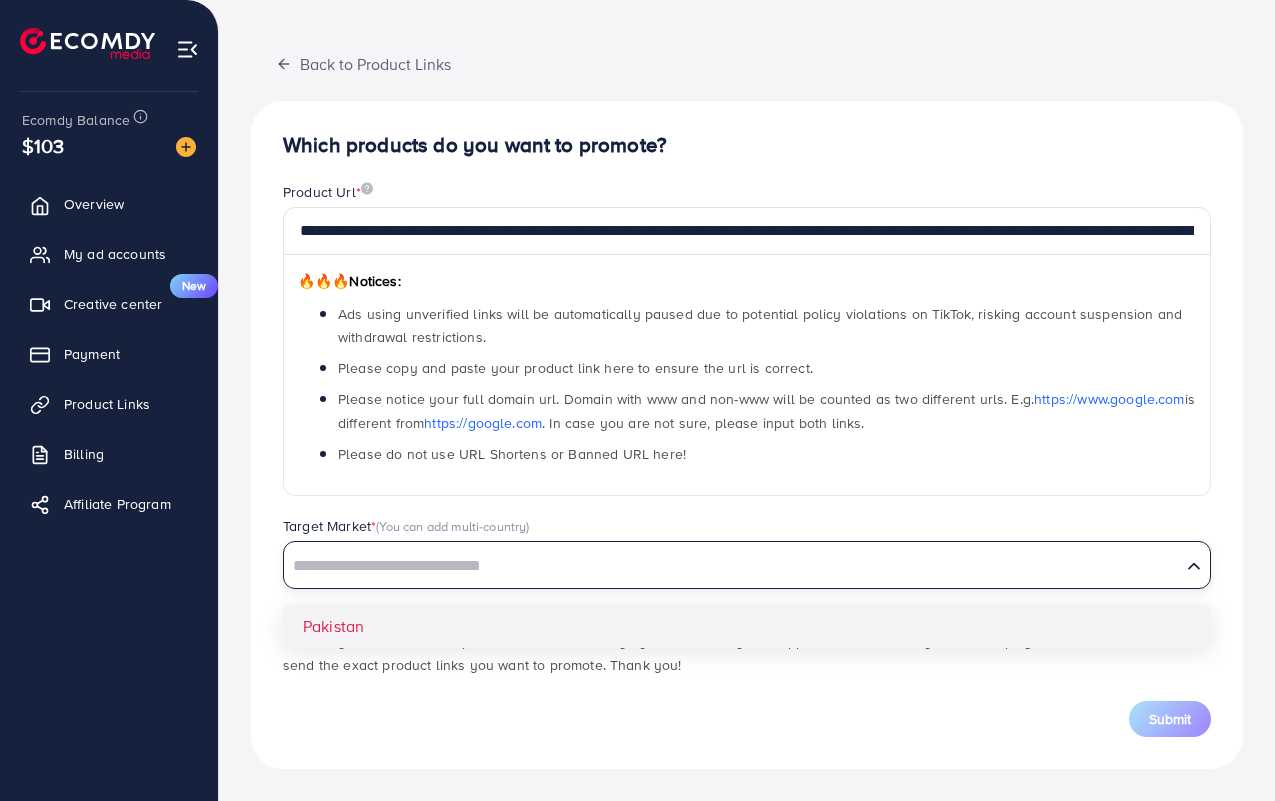 click on "**********" at bounding box center (747, 435) 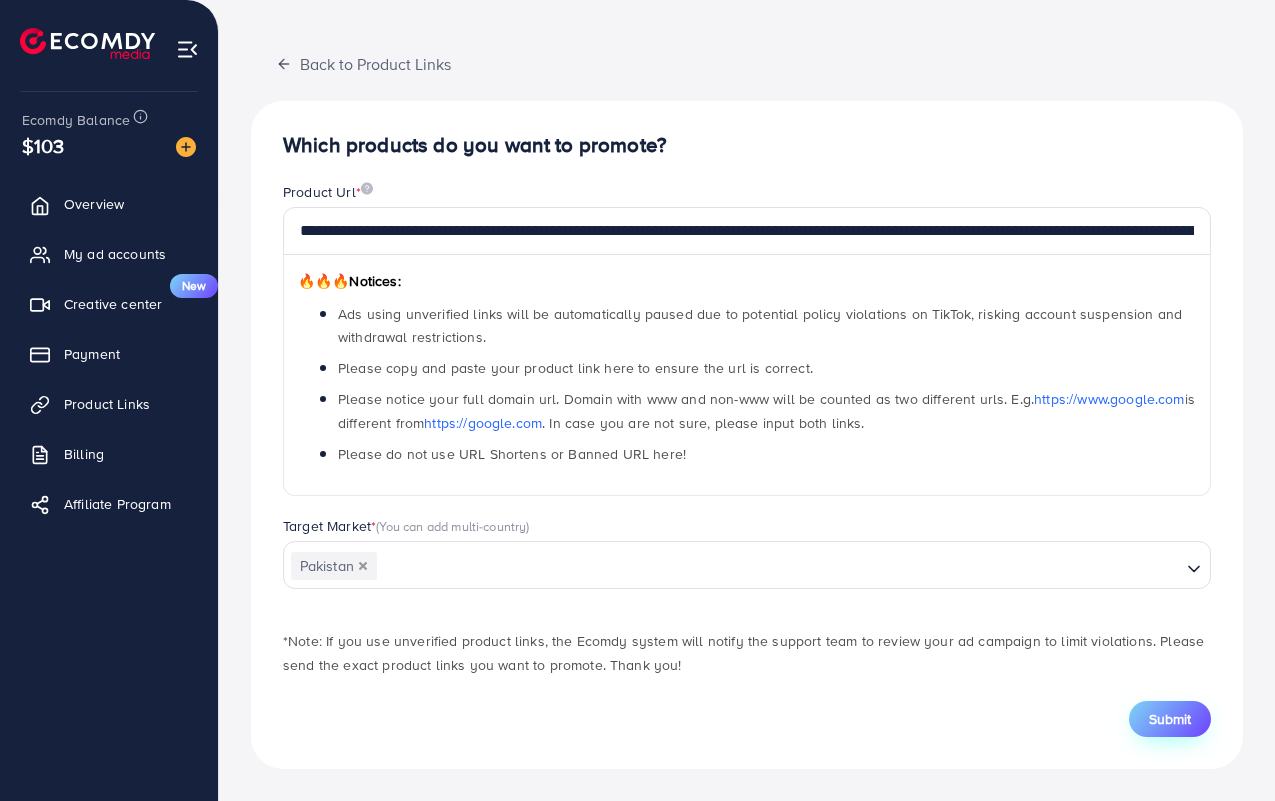 click on "Submit" at bounding box center (1170, 719) 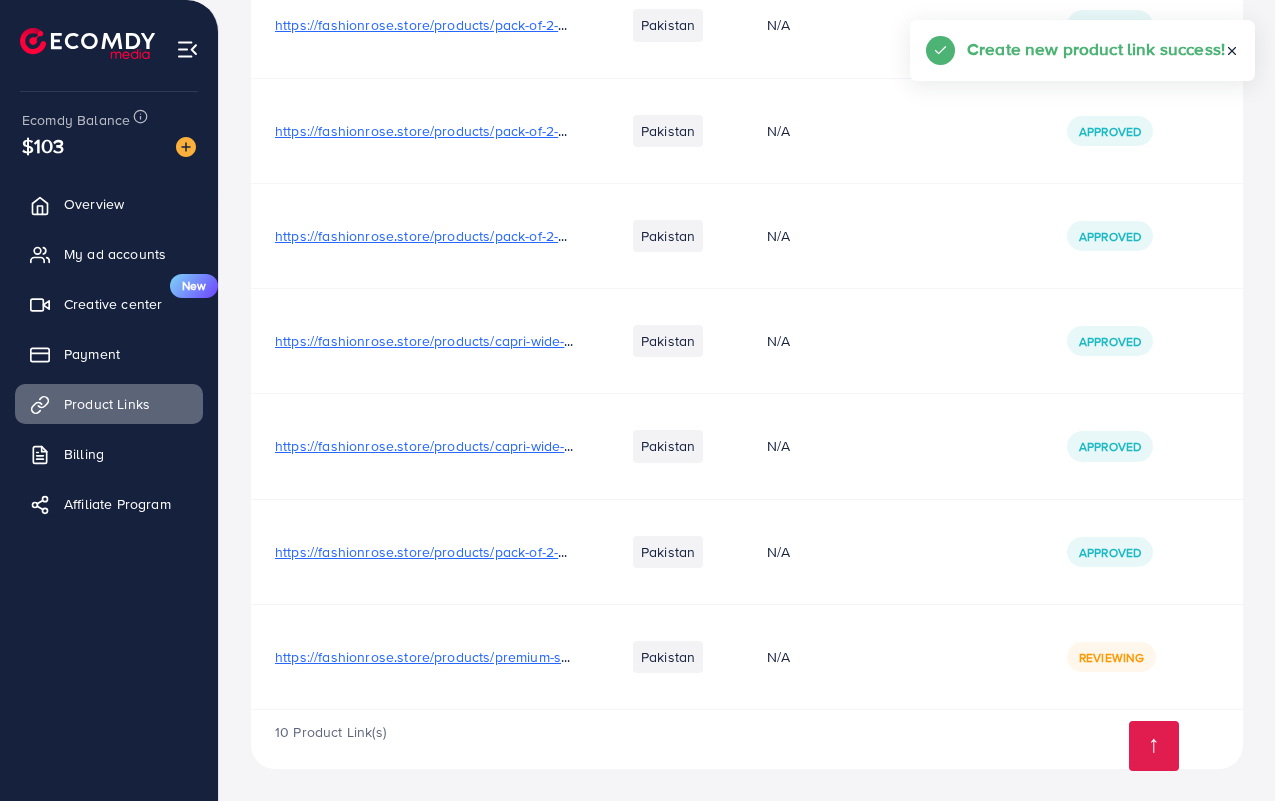 scroll, scrollTop: 1316, scrollLeft: 0, axis: vertical 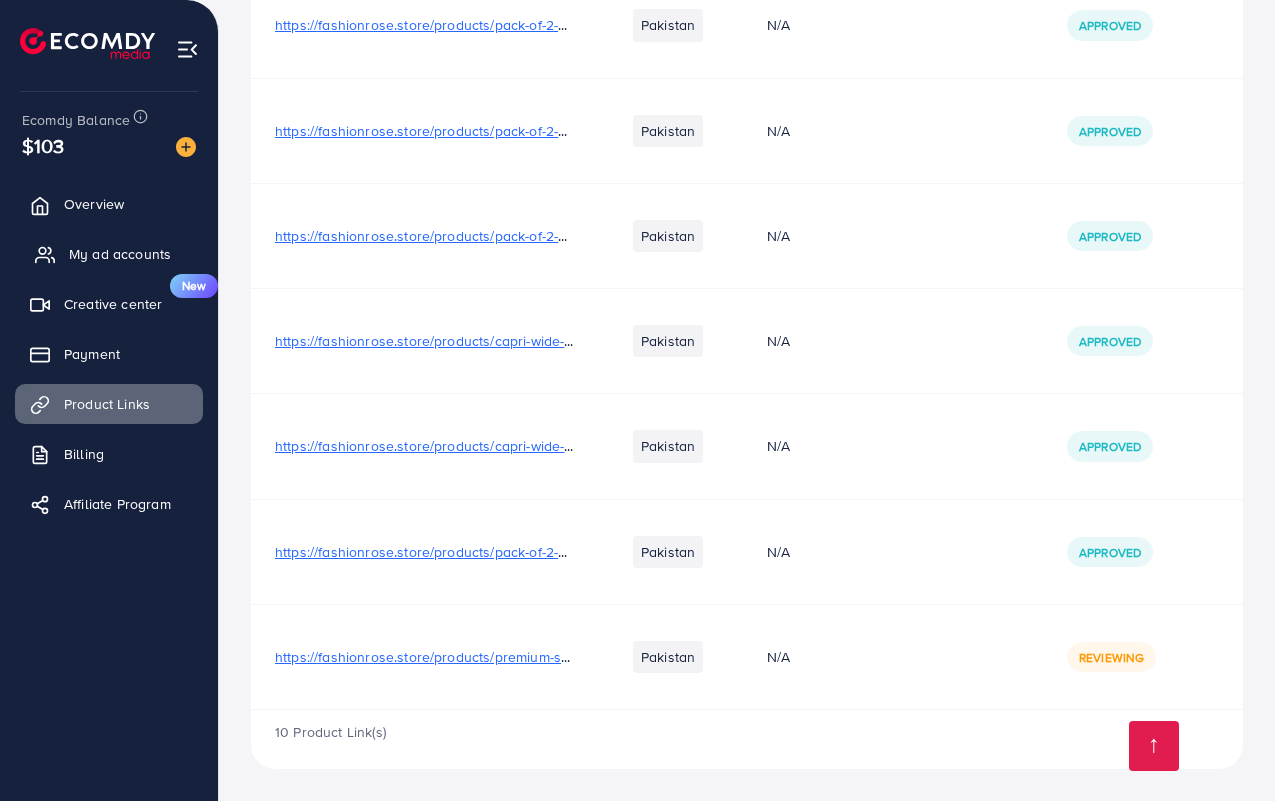 click on "My ad accounts" at bounding box center [109, 254] 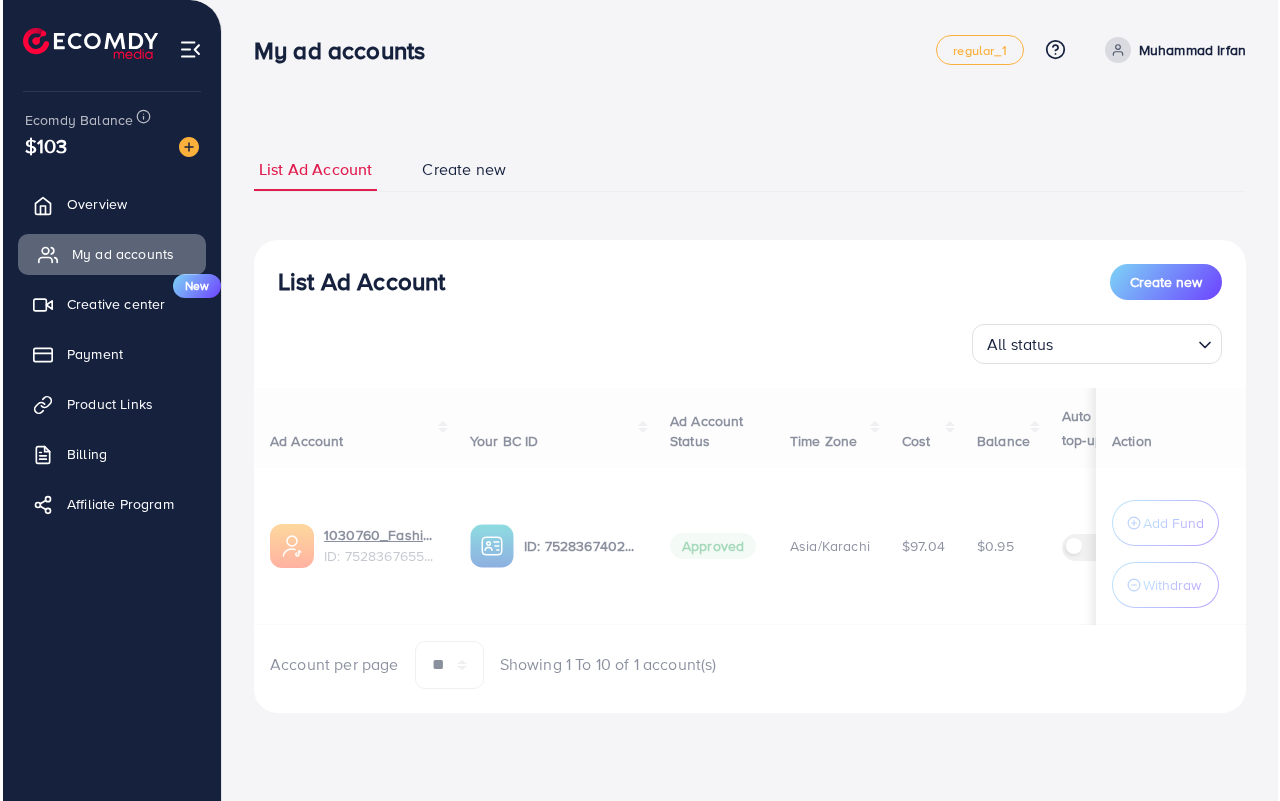 scroll, scrollTop: 0, scrollLeft: 0, axis: both 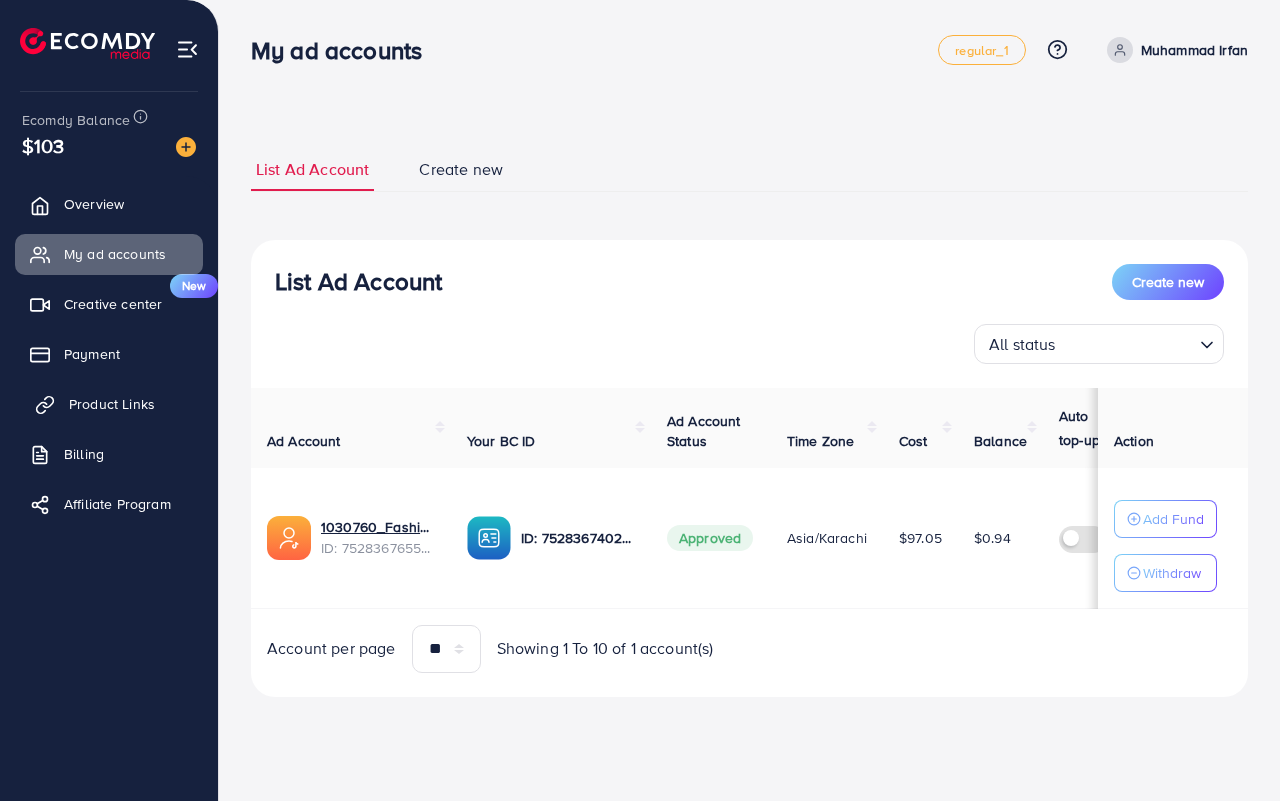 click on "Product Links" at bounding box center (112, 404) 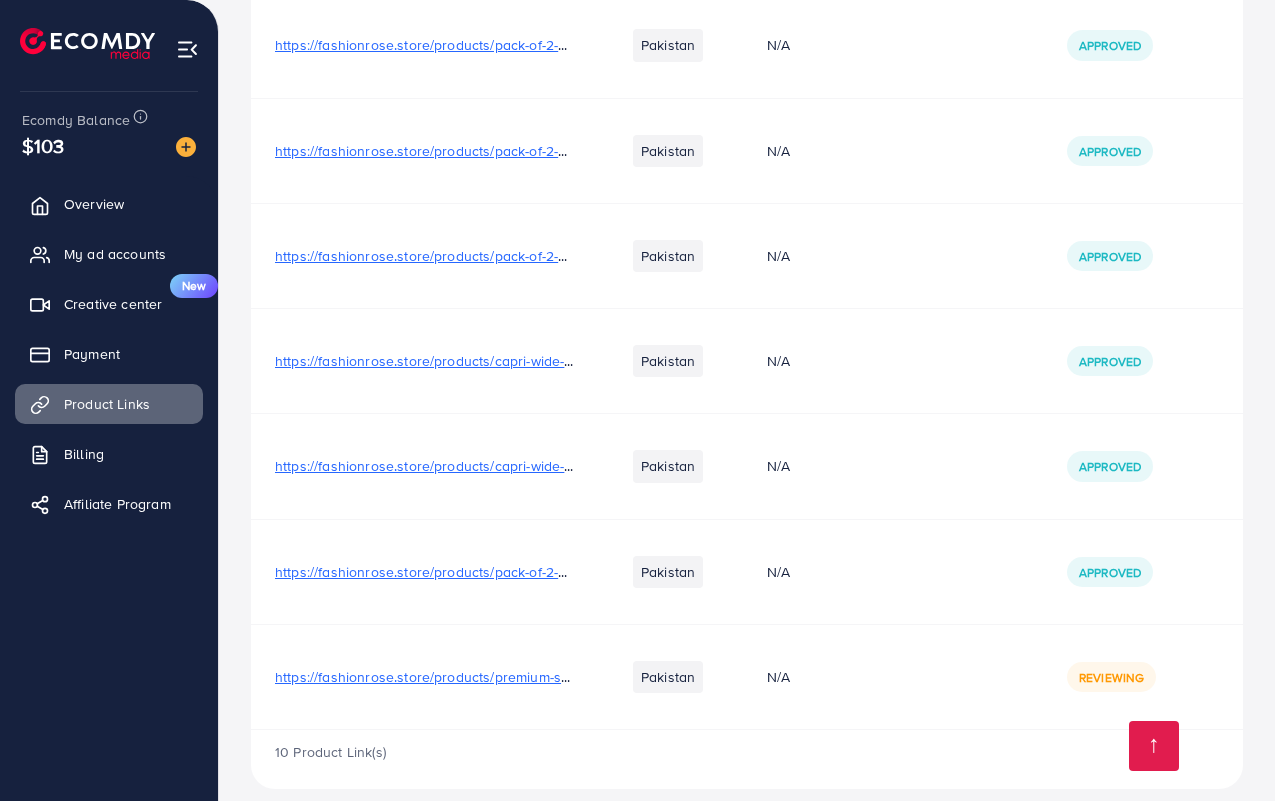 scroll, scrollTop: 1316, scrollLeft: 0, axis: vertical 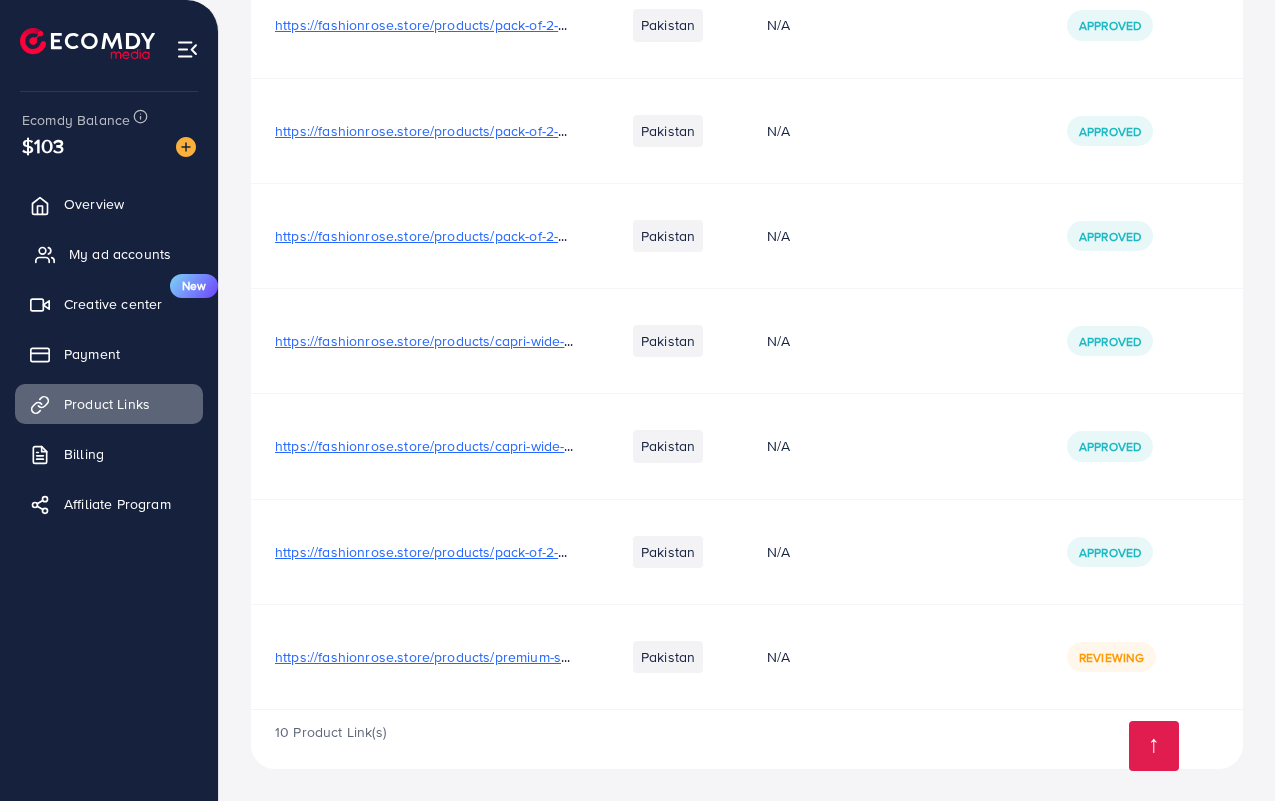 click on "My ad accounts" at bounding box center [120, 254] 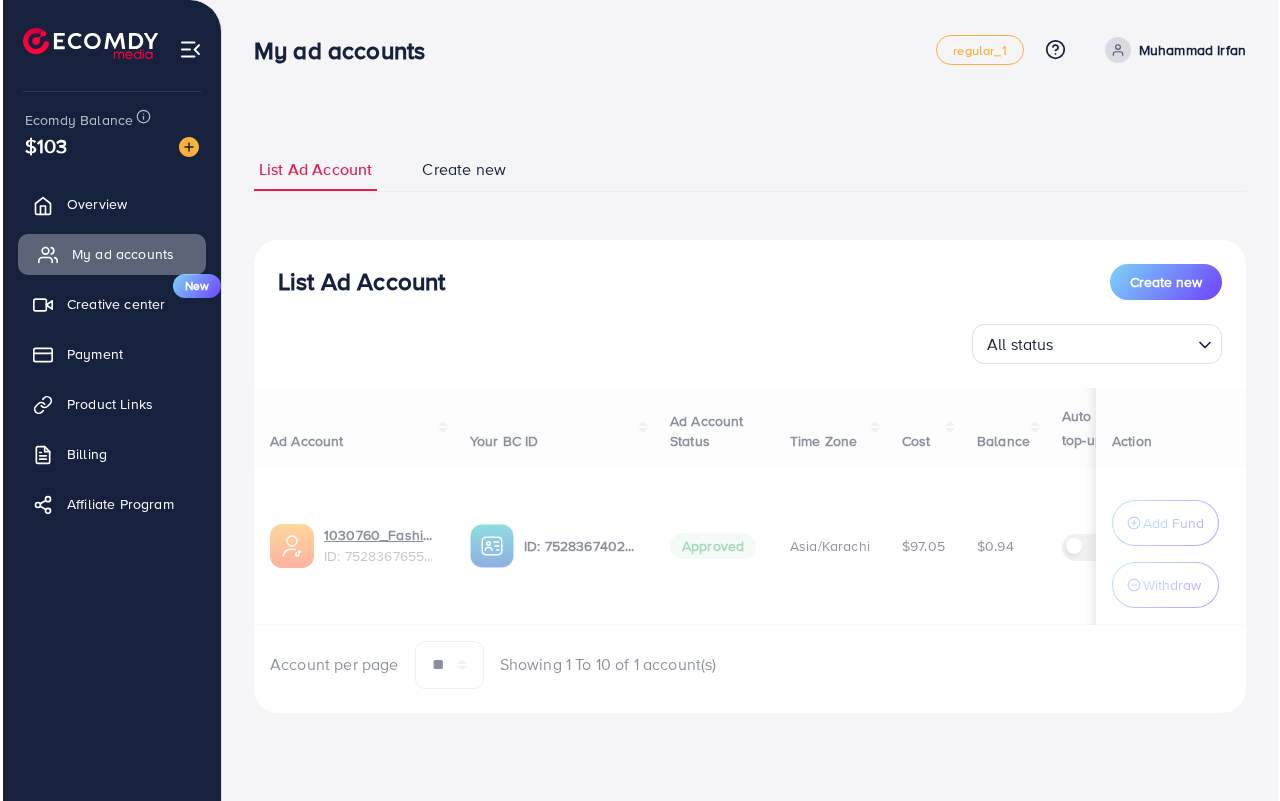 scroll, scrollTop: 0, scrollLeft: 0, axis: both 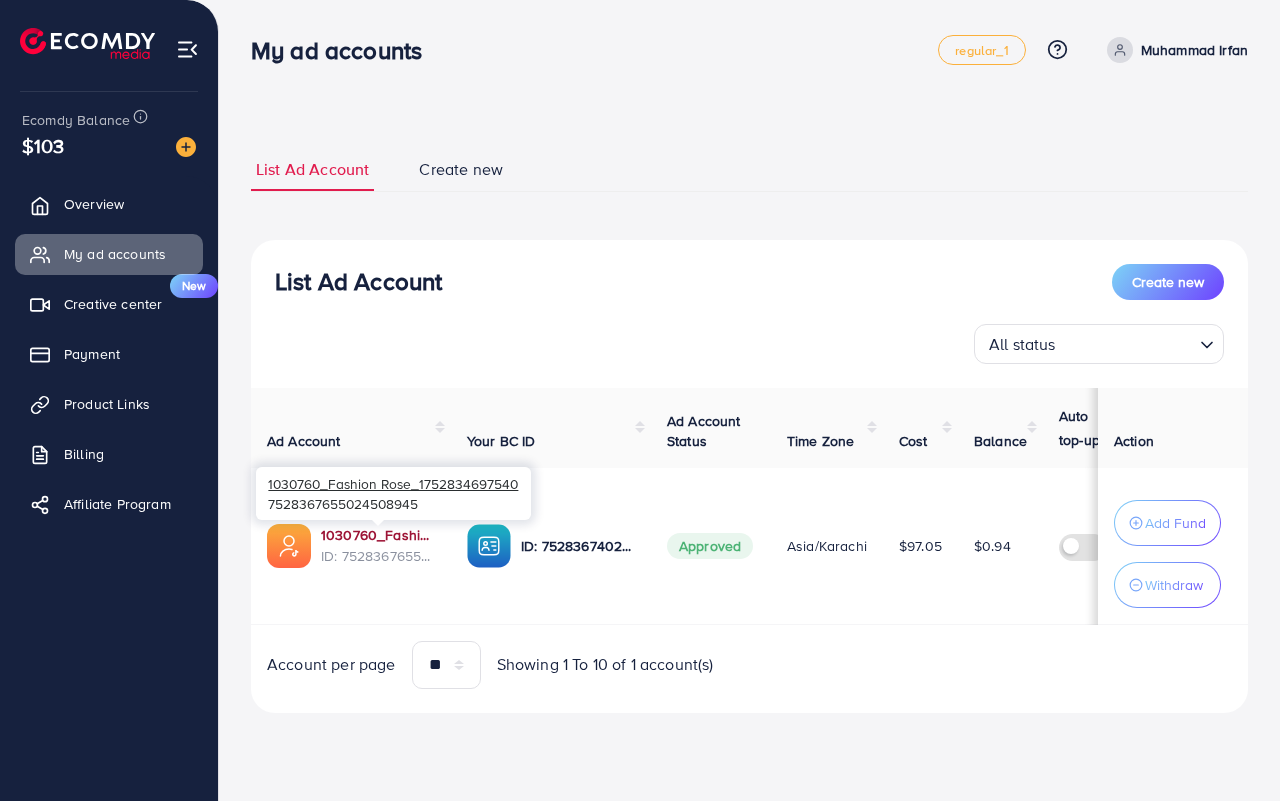 click on "1030760_Fashion Rose_1752834697540" at bounding box center (378, 535) 